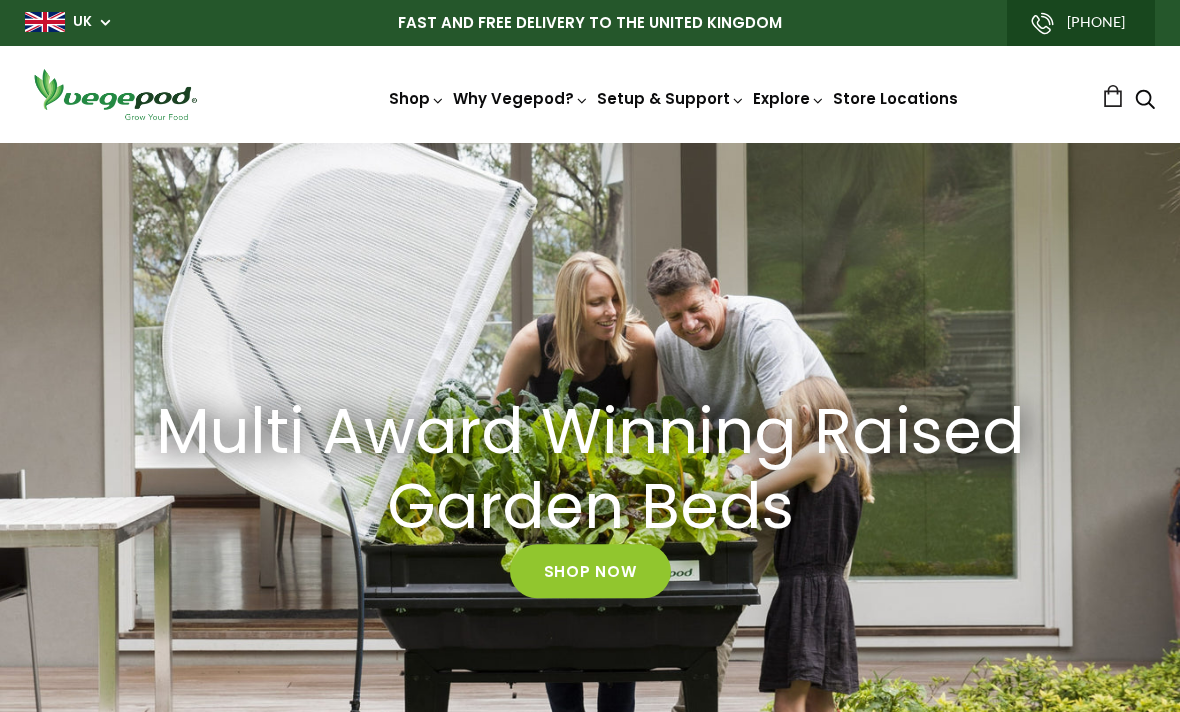 scroll, scrollTop: 0, scrollLeft: 0, axis: both 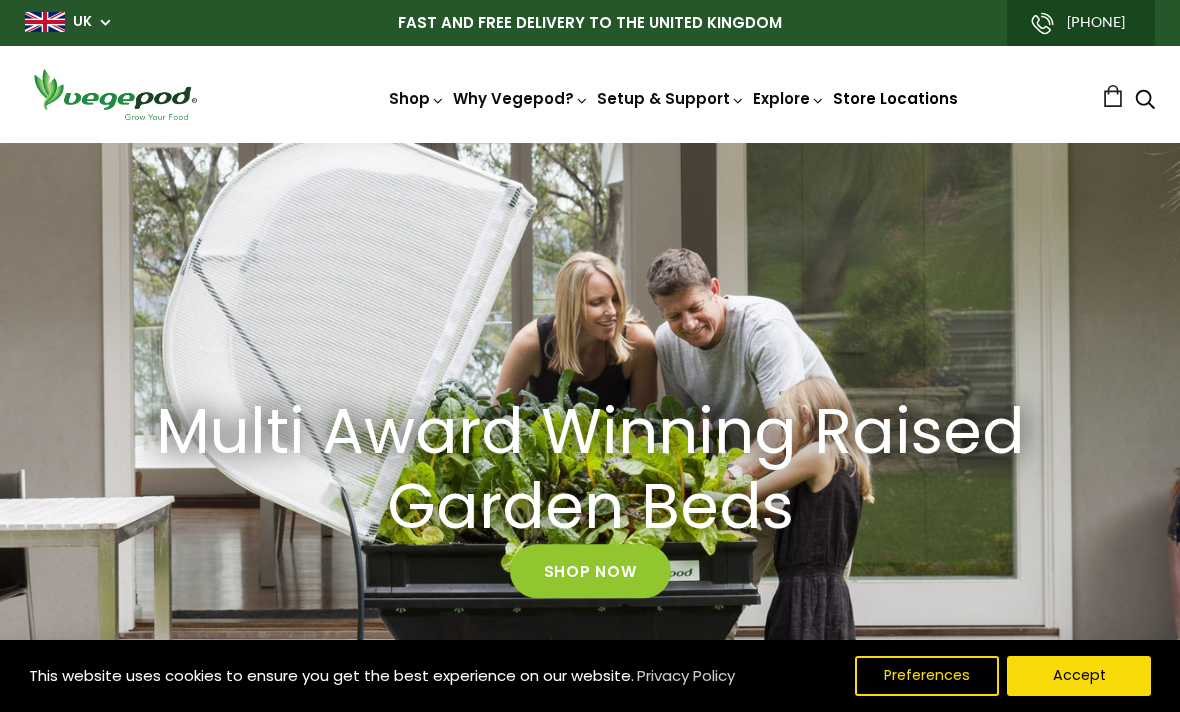 click on "Store Locations" at bounding box center (895, 98) 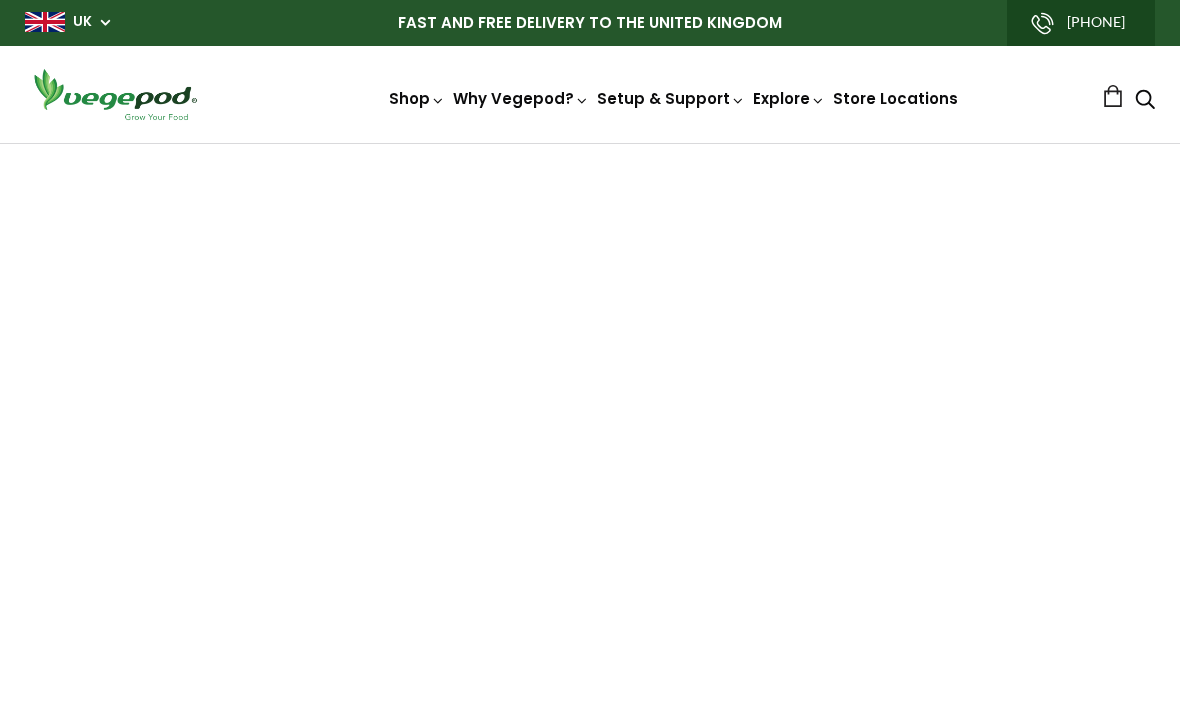 scroll, scrollTop: 0, scrollLeft: 0, axis: both 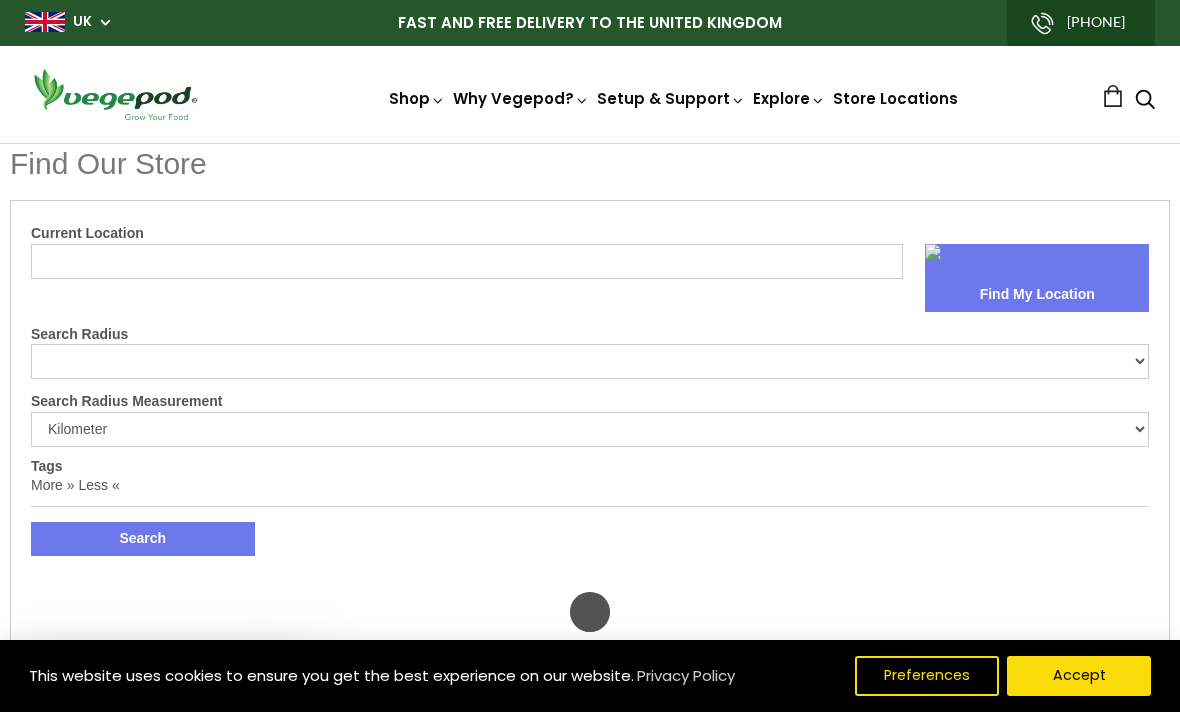 select on "m" 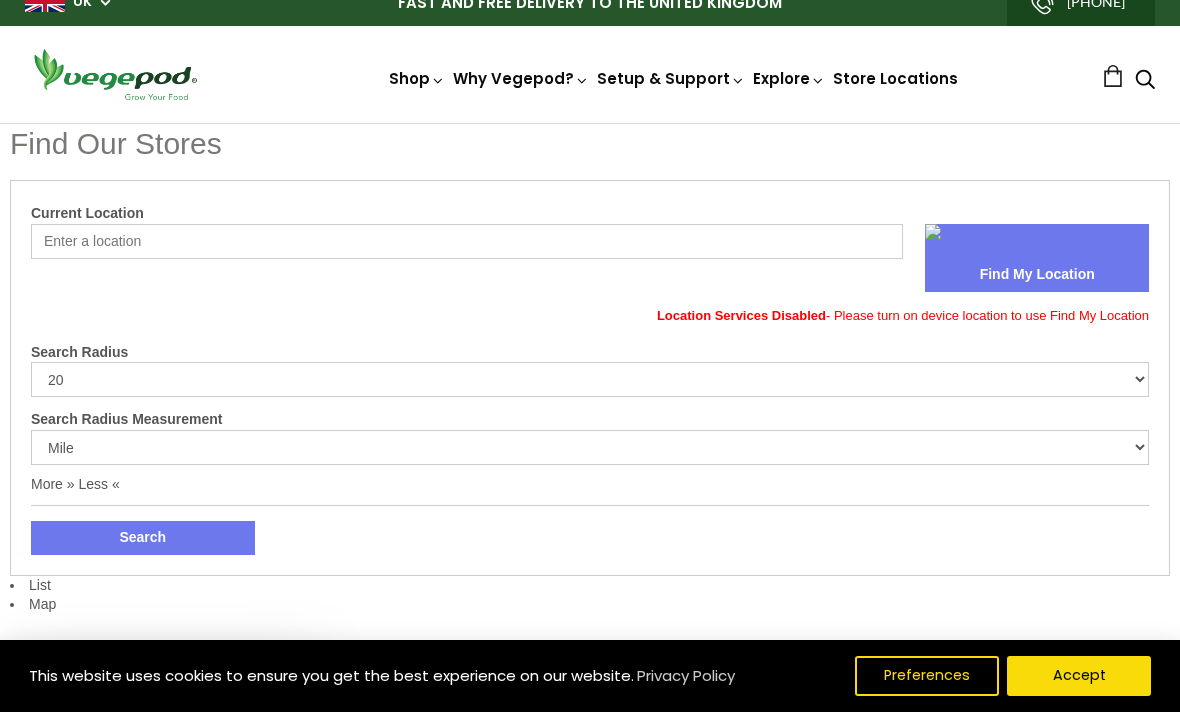 scroll, scrollTop: 0, scrollLeft: 0, axis: both 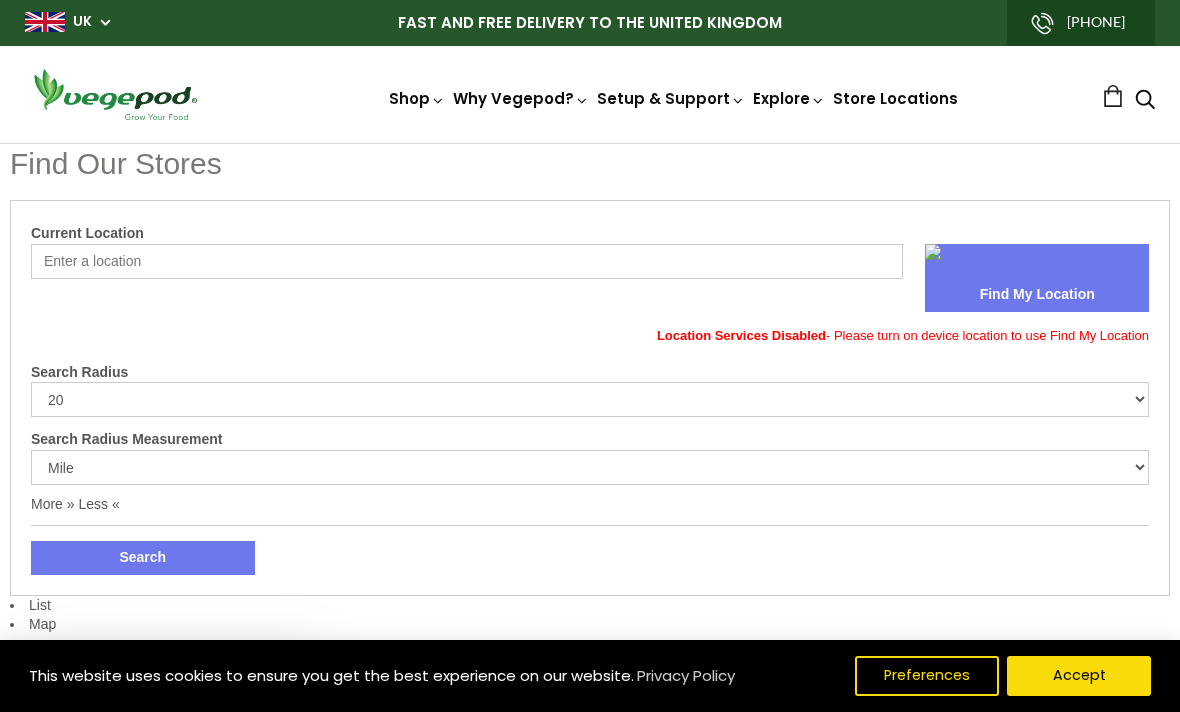 click on "UK" at bounding box center (67, 21) 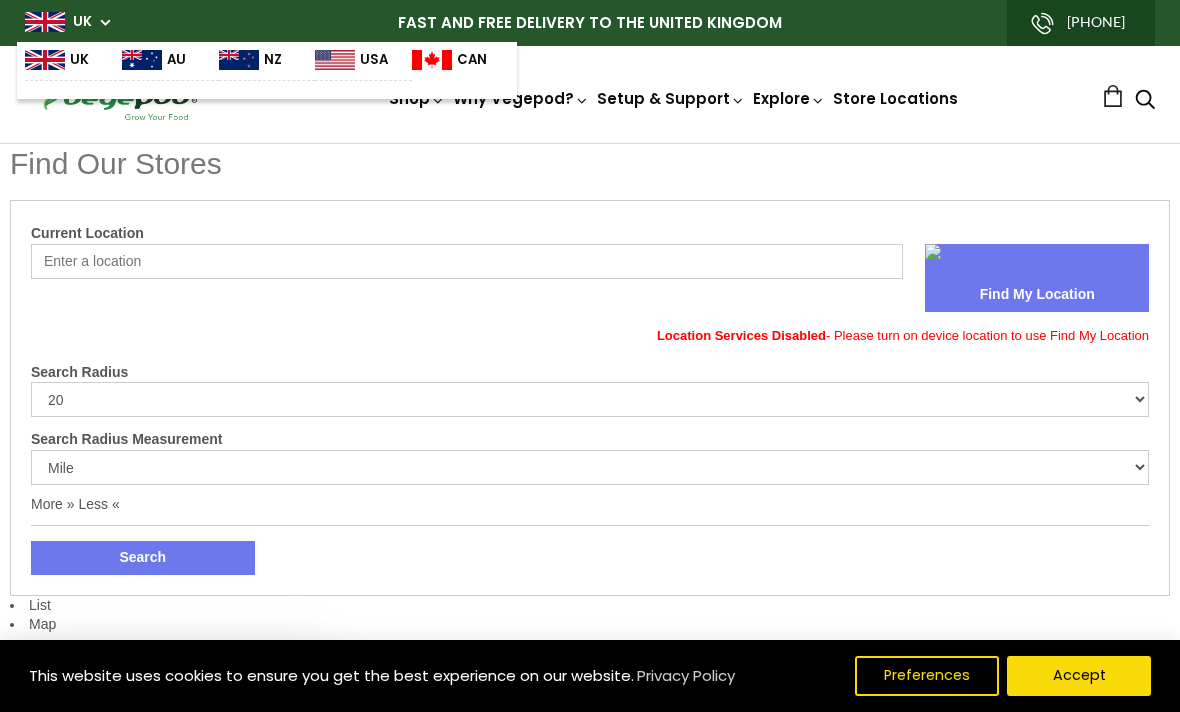 click on "UK" at bounding box center [82, 22] 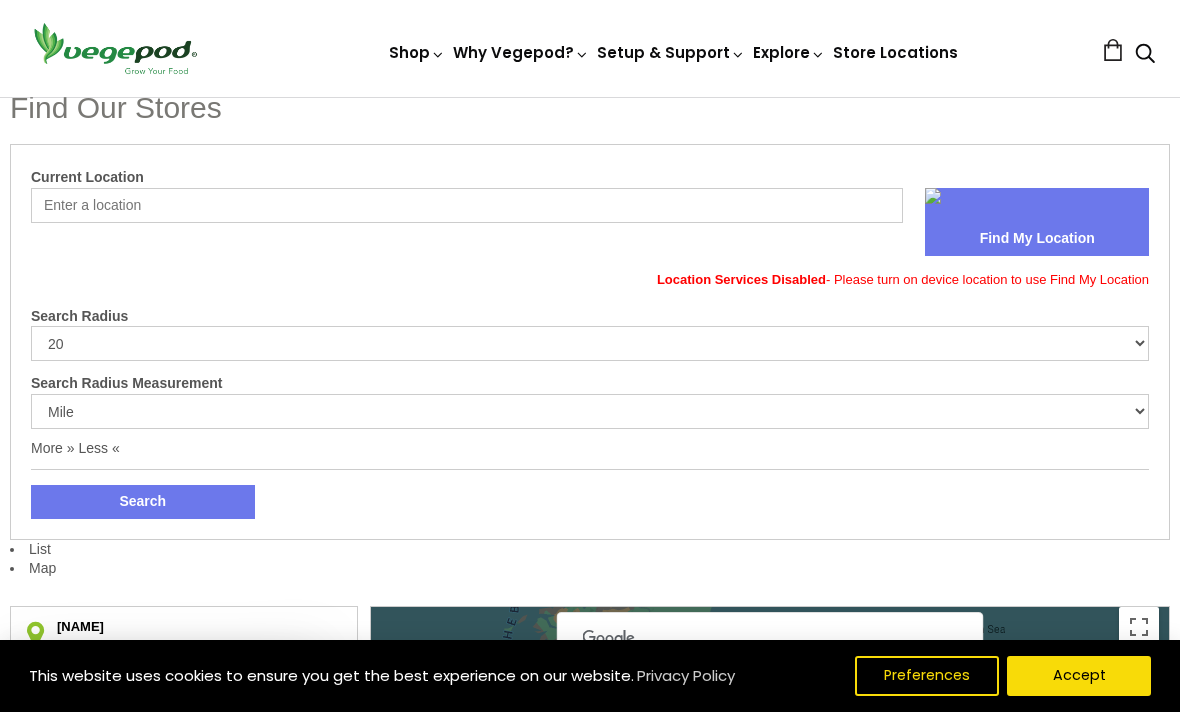 scroll, scrollTop: 0, scrollLeft: 0, axis: both 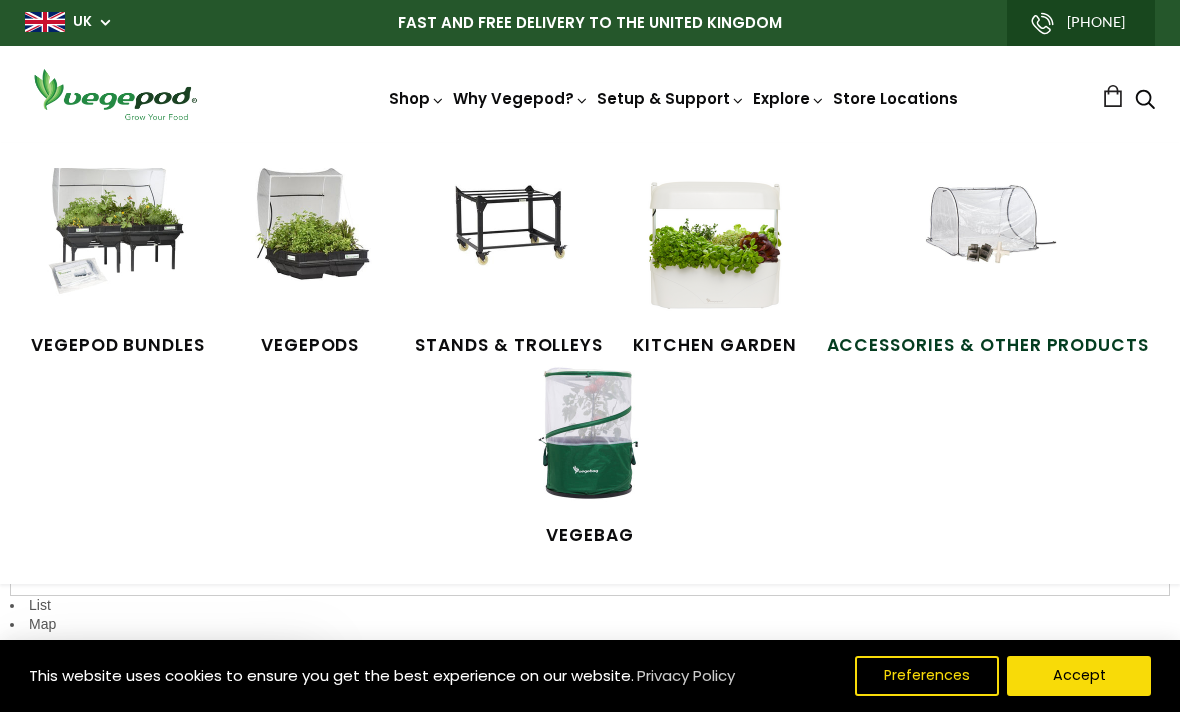 click on "Accessories & Other Products" at bounding box center (988, 346) 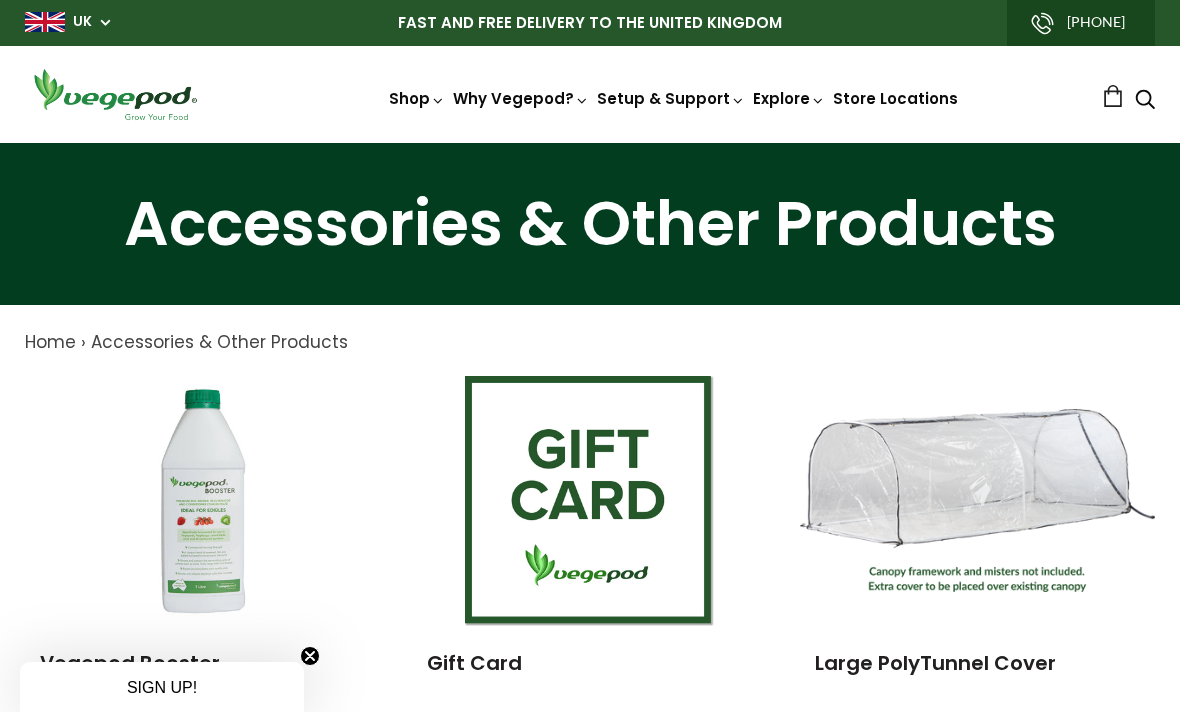 scroll, scrollTop: 0, scrollLeft: 0, axis: both 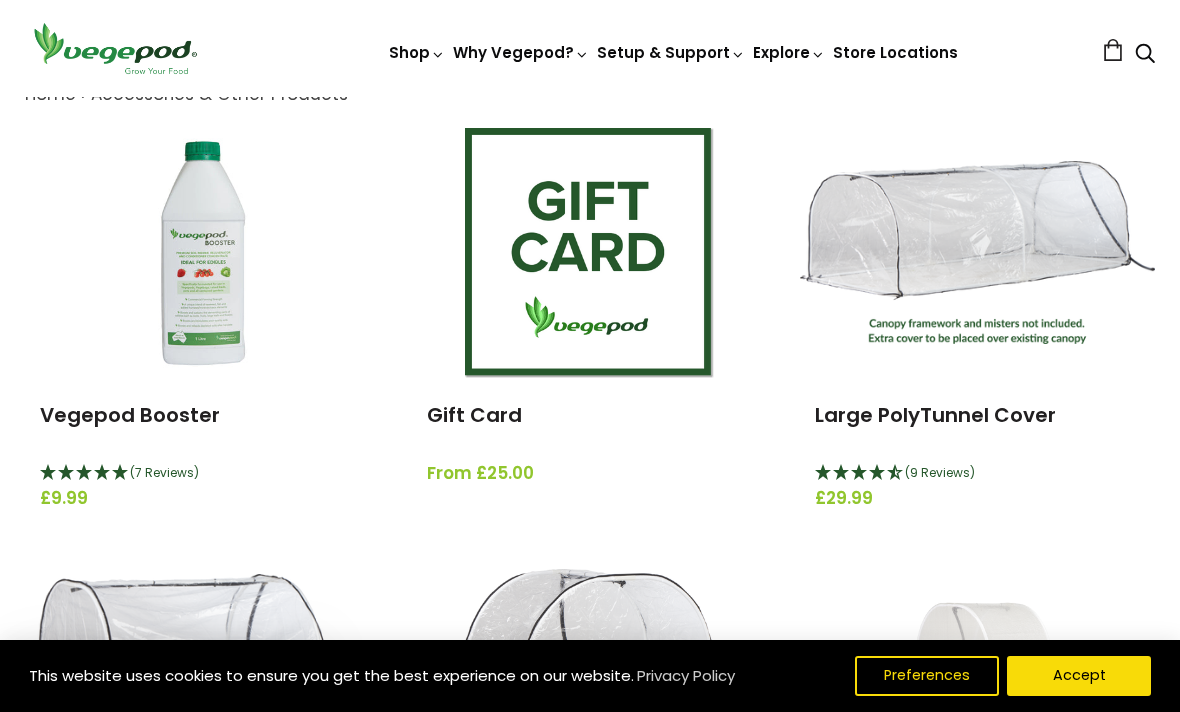 click on "(9 Reviews)" at bounding box center (977, 474) 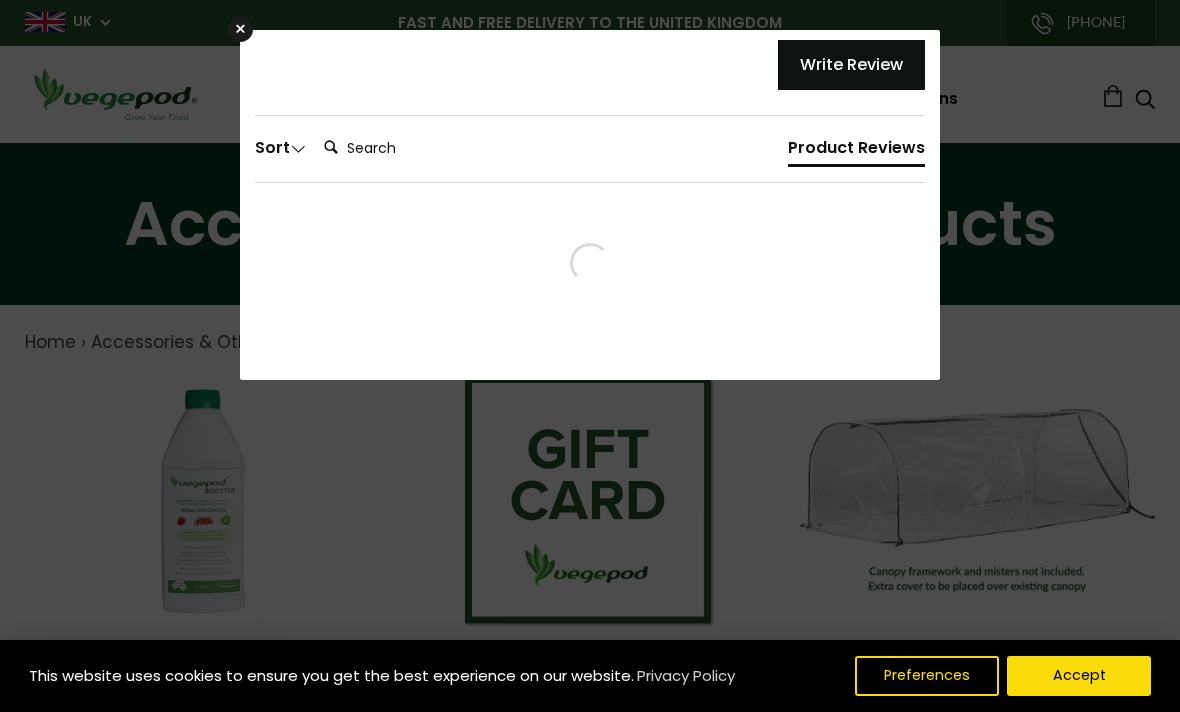 scroll, scrollTop: 0, scrollLeft: 0, axis: both 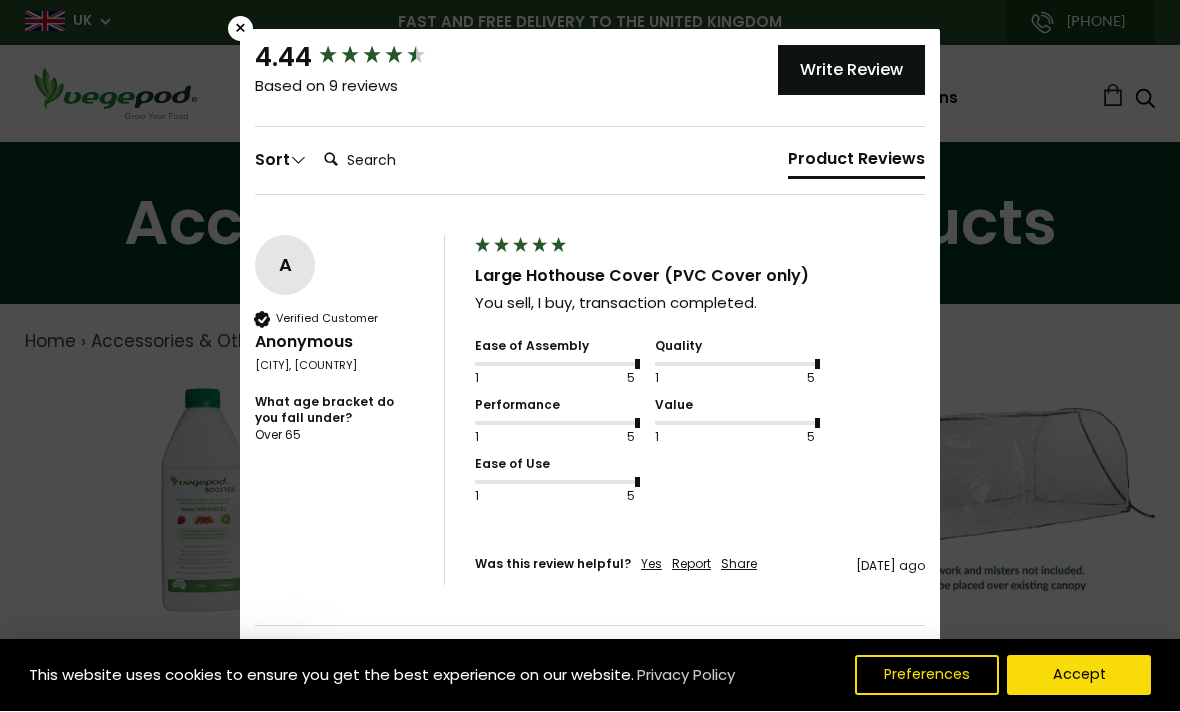 click on "×" at bounding box center [240, 29] 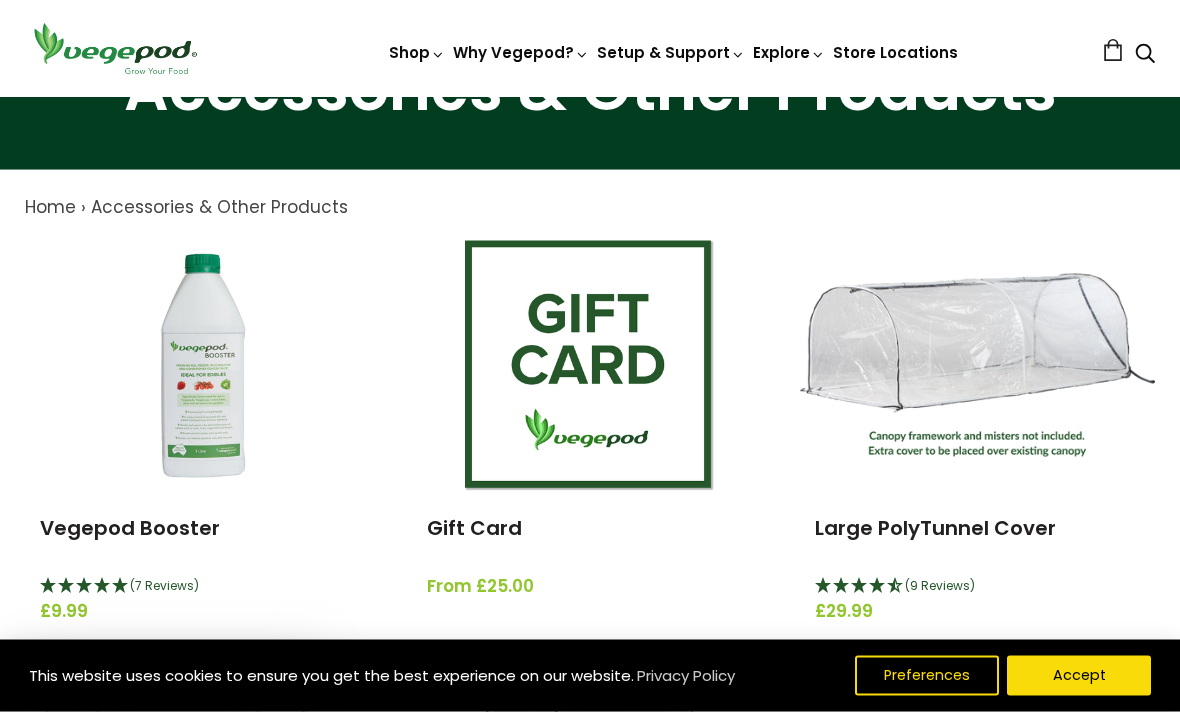 scroll, scrollTop: 136, scrollLeft: 0, axis: vertical 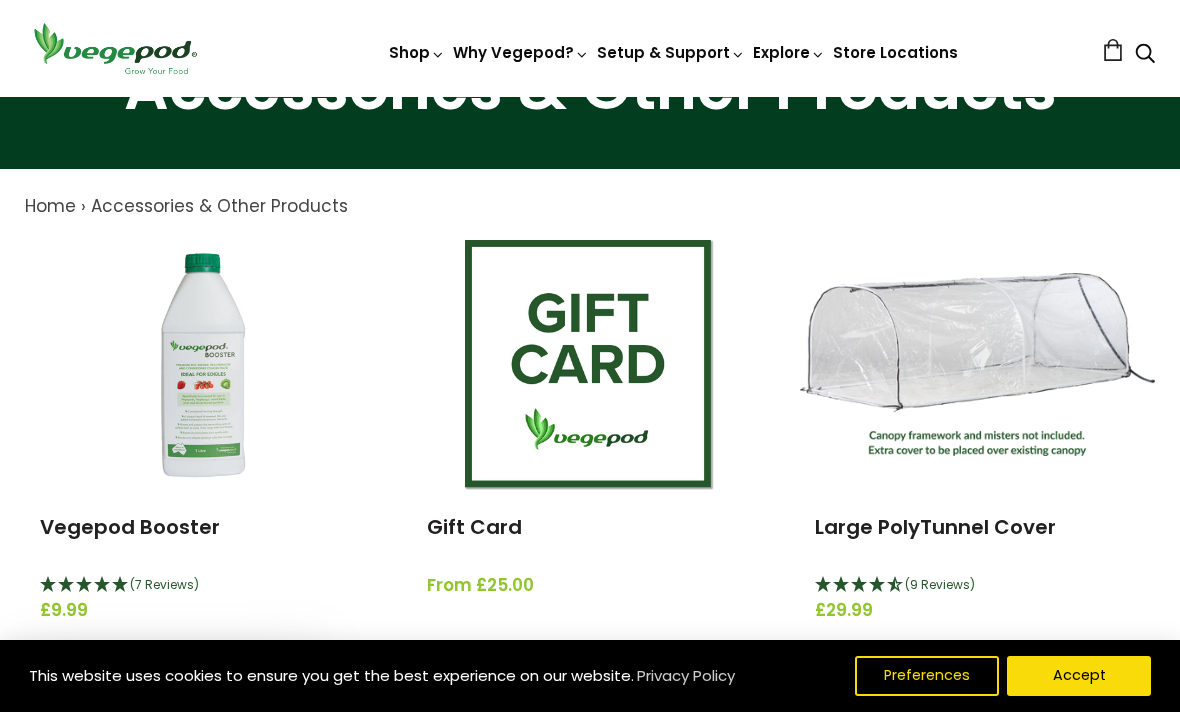 click at bounding box center [977, 364] 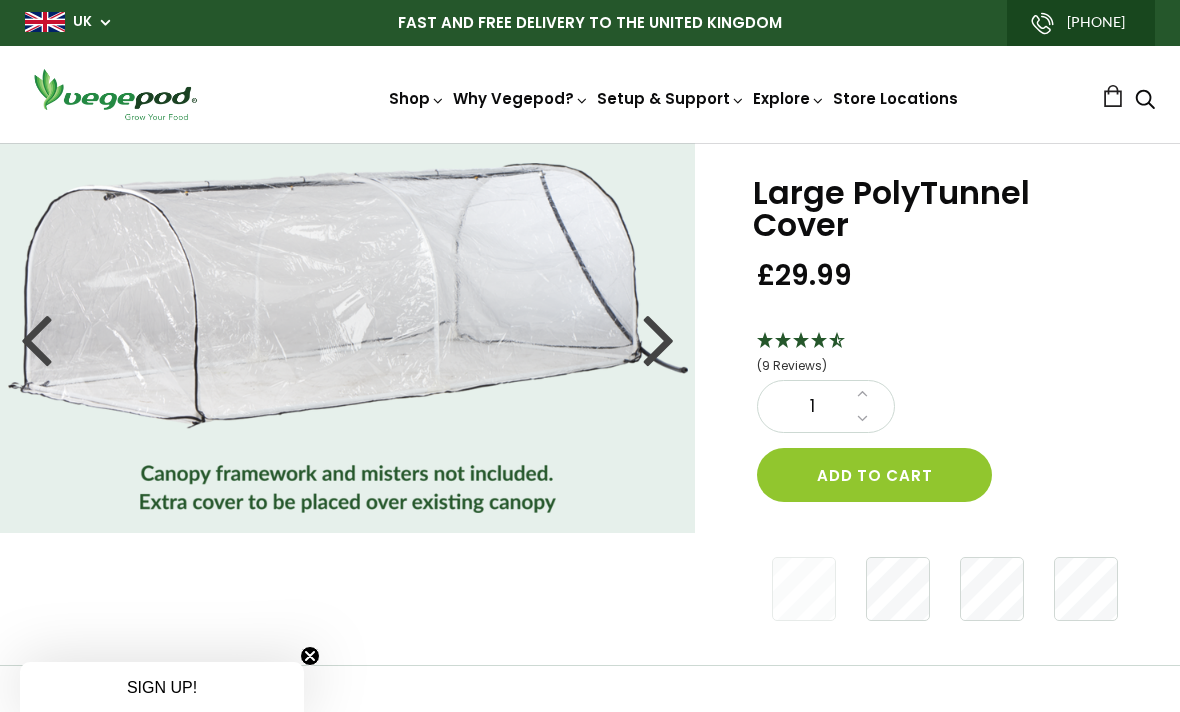 scroll, scrollTop: 0, scrollLeft: 0, axis: both 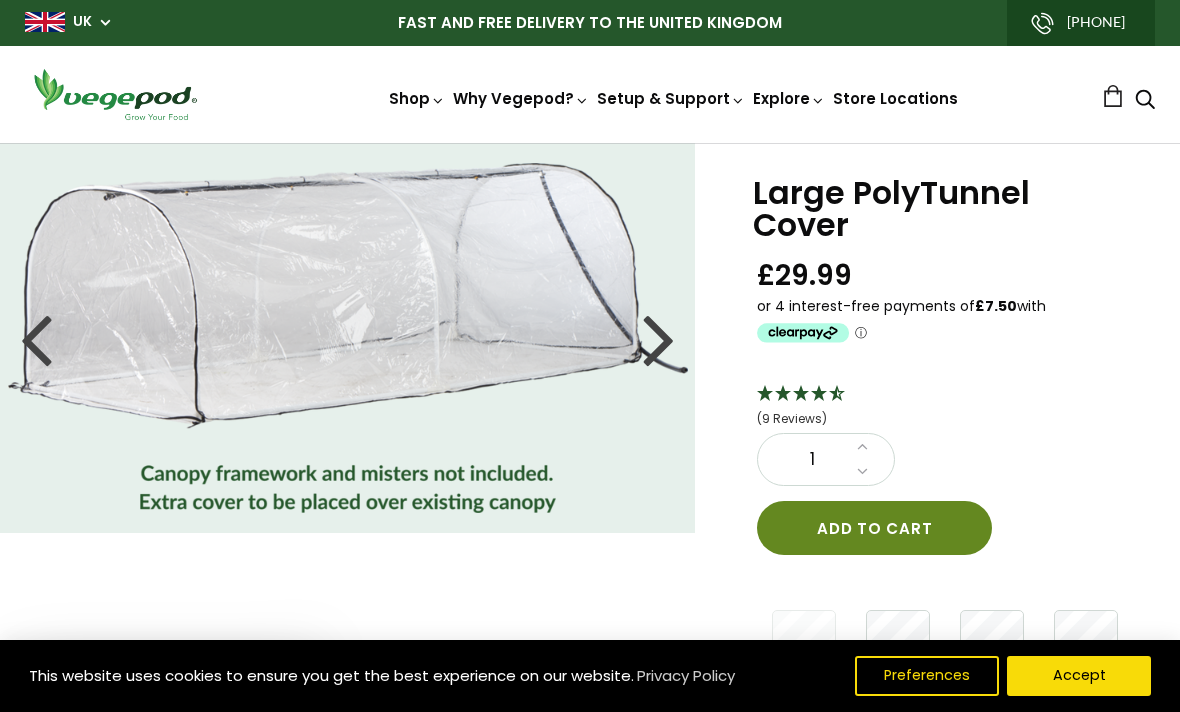 click on "Add to cart" at bounding box center (874, 528) 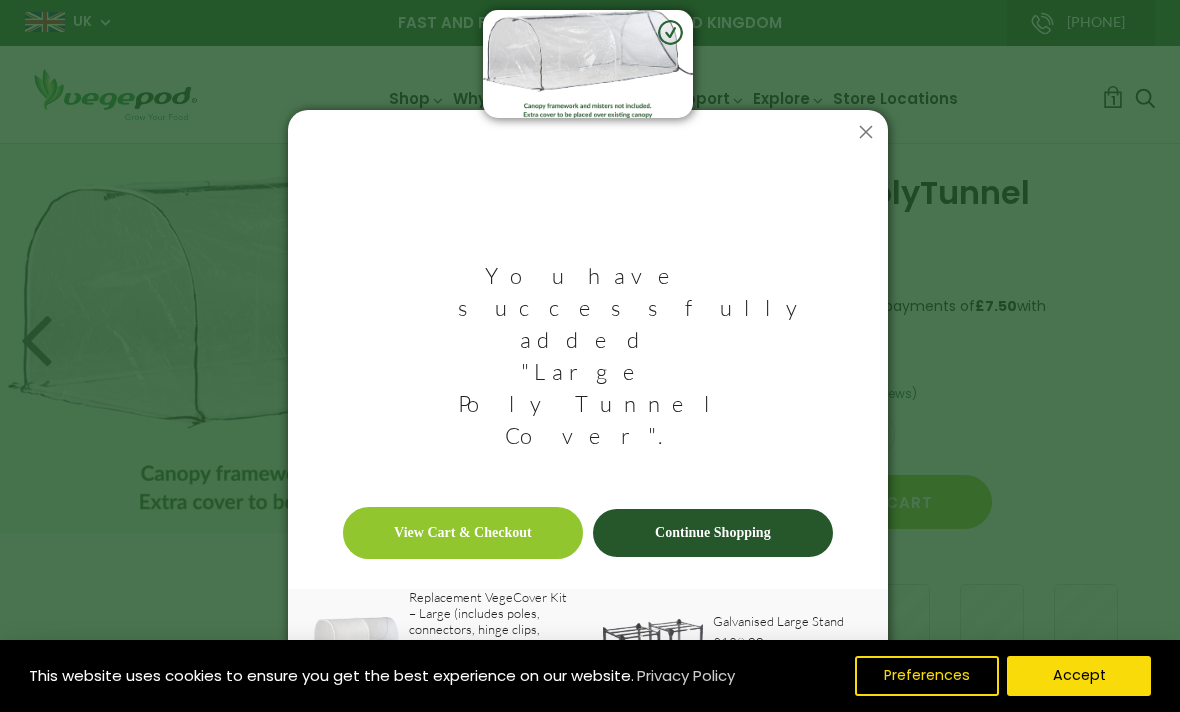 click on "Continue Shopping" at bounding box center [713, 533] 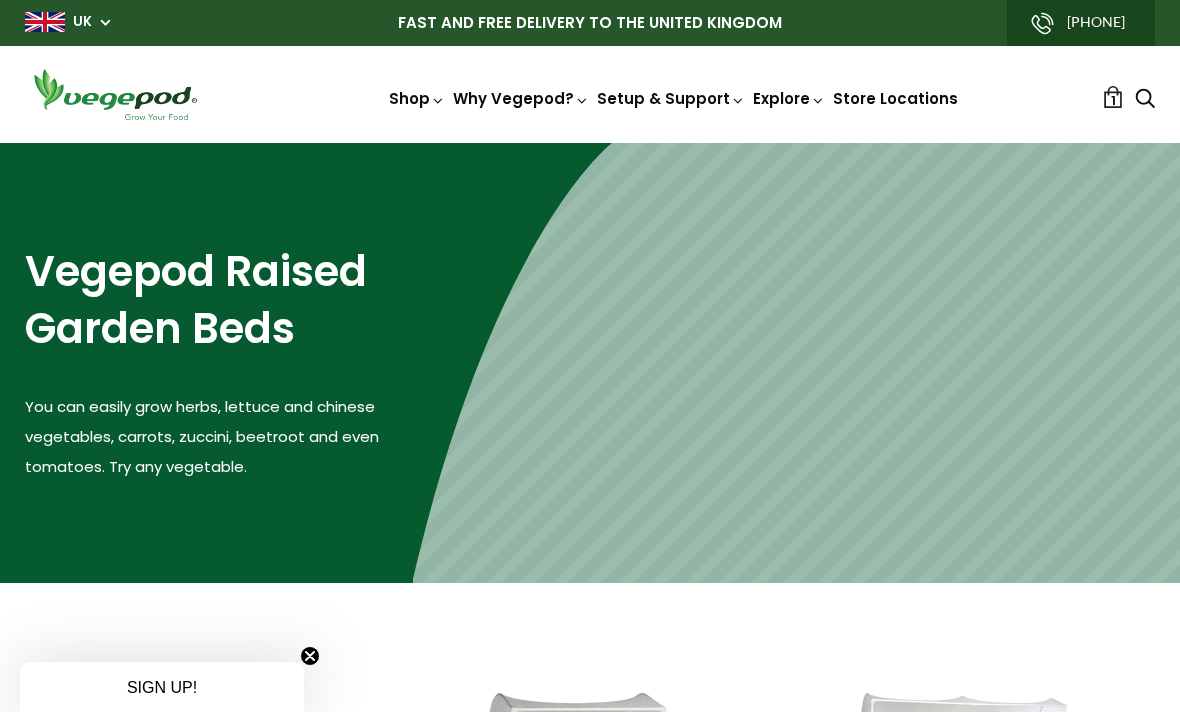 scroll, scrollTop: 0, scrollLeft: 0, axis: both 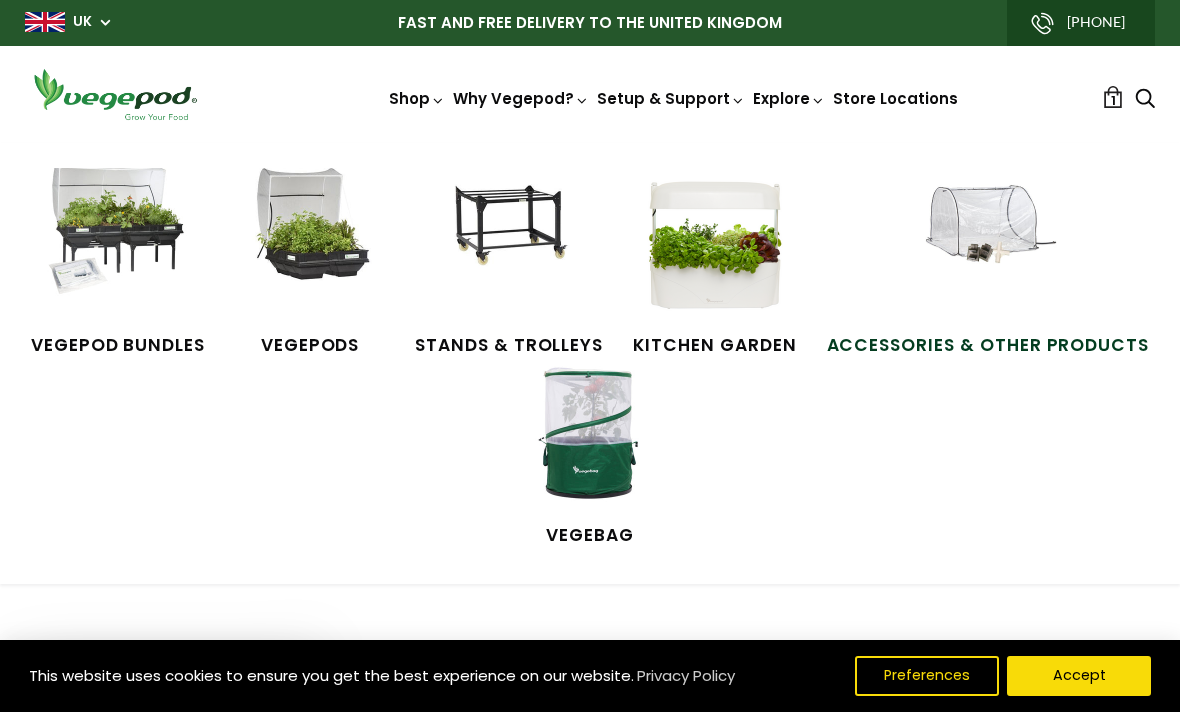 click on "Accessories & Other Products" at bounding box center (988, 346) 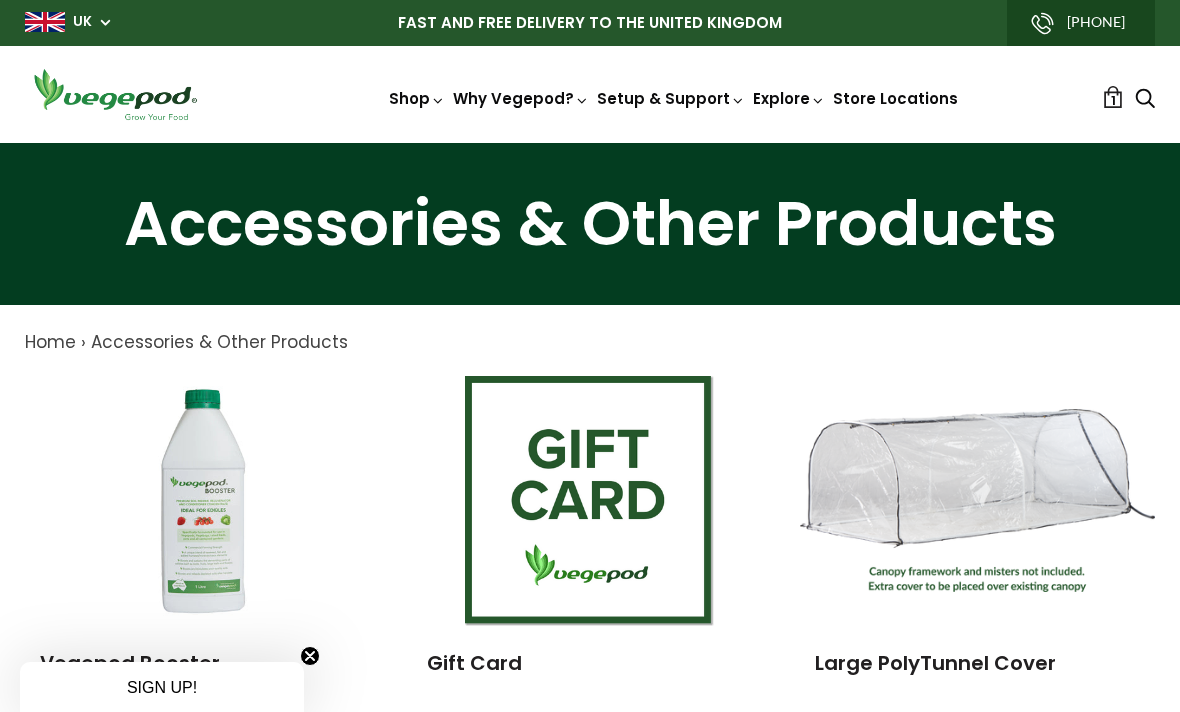 scroll, scrollTop: 0, scrollLeft: 0, axis: both 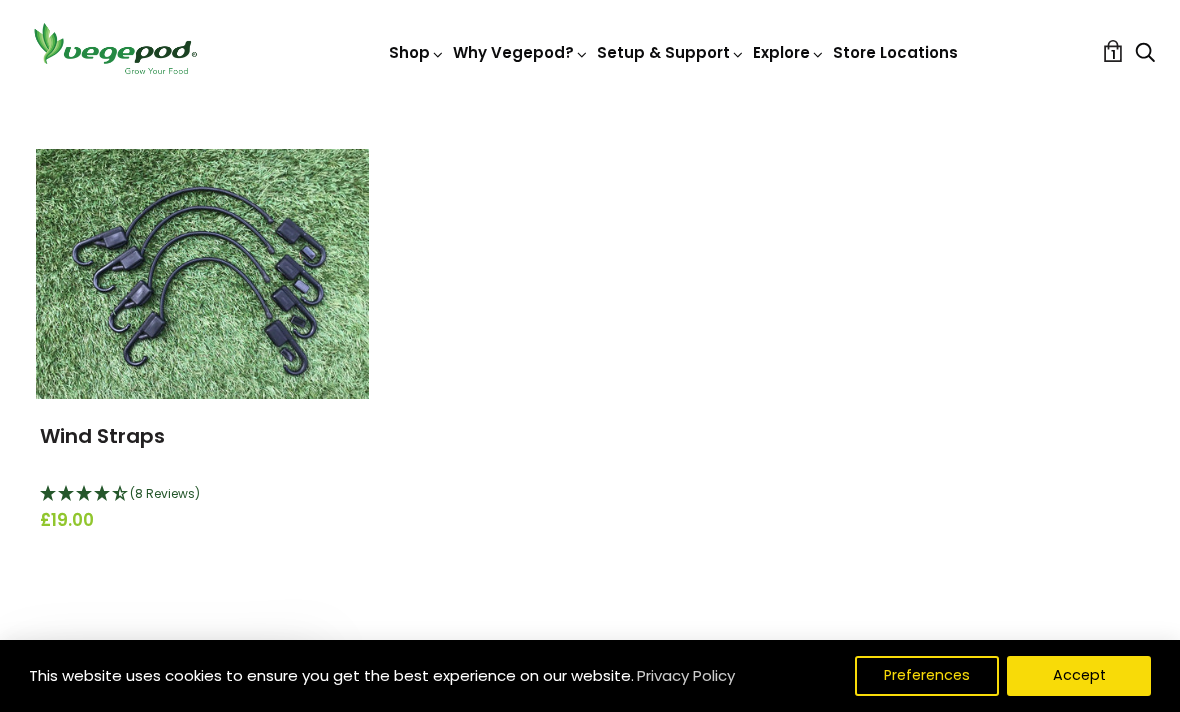 click at bounding box center (202, 274) 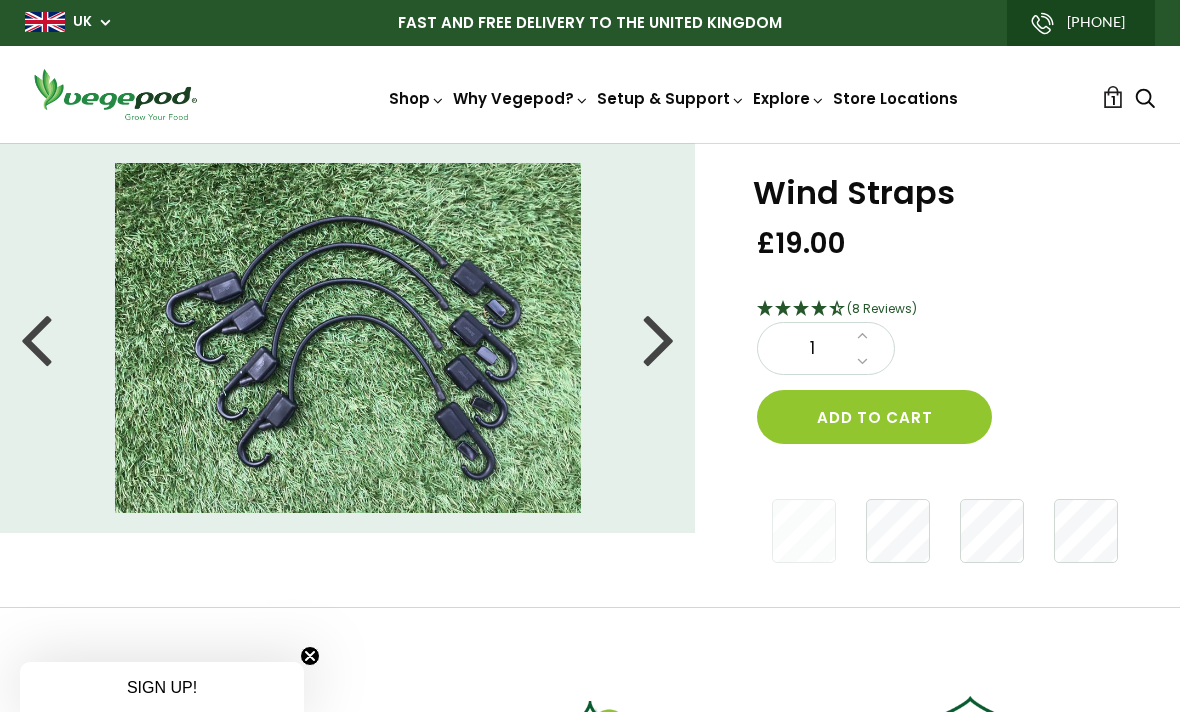 scroll, scrollTop: 0, scrollLeft: 0, axis: both 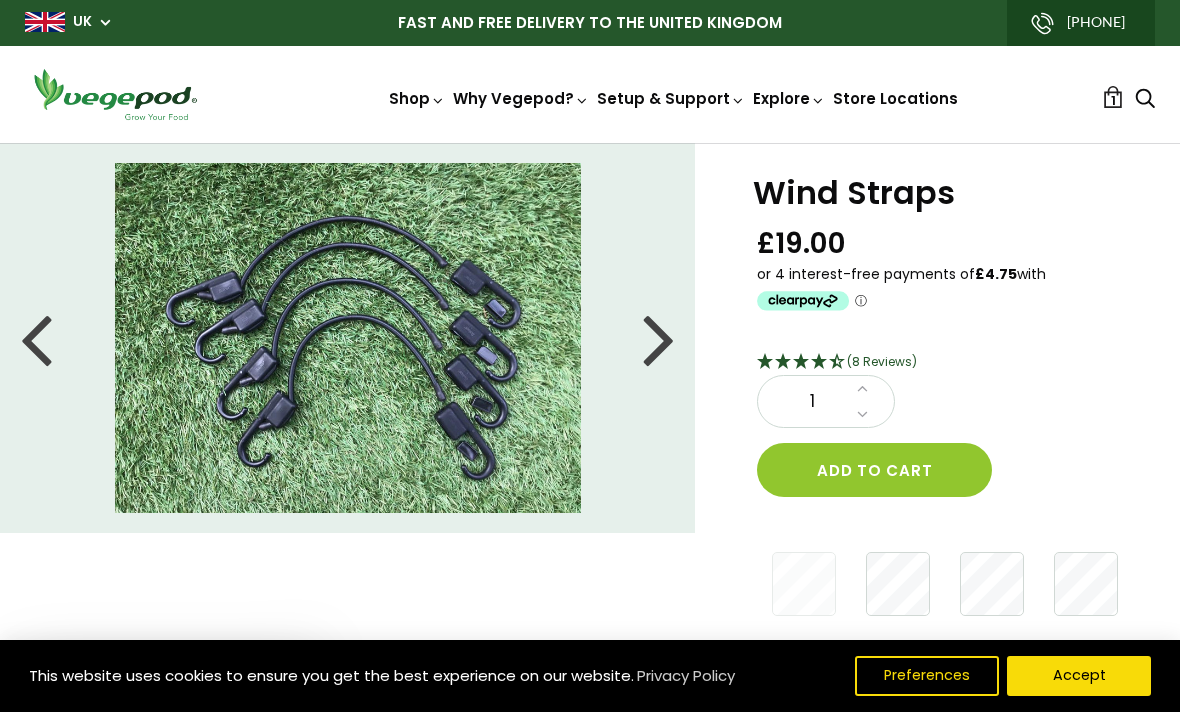 click at bounding box center (659, 338) 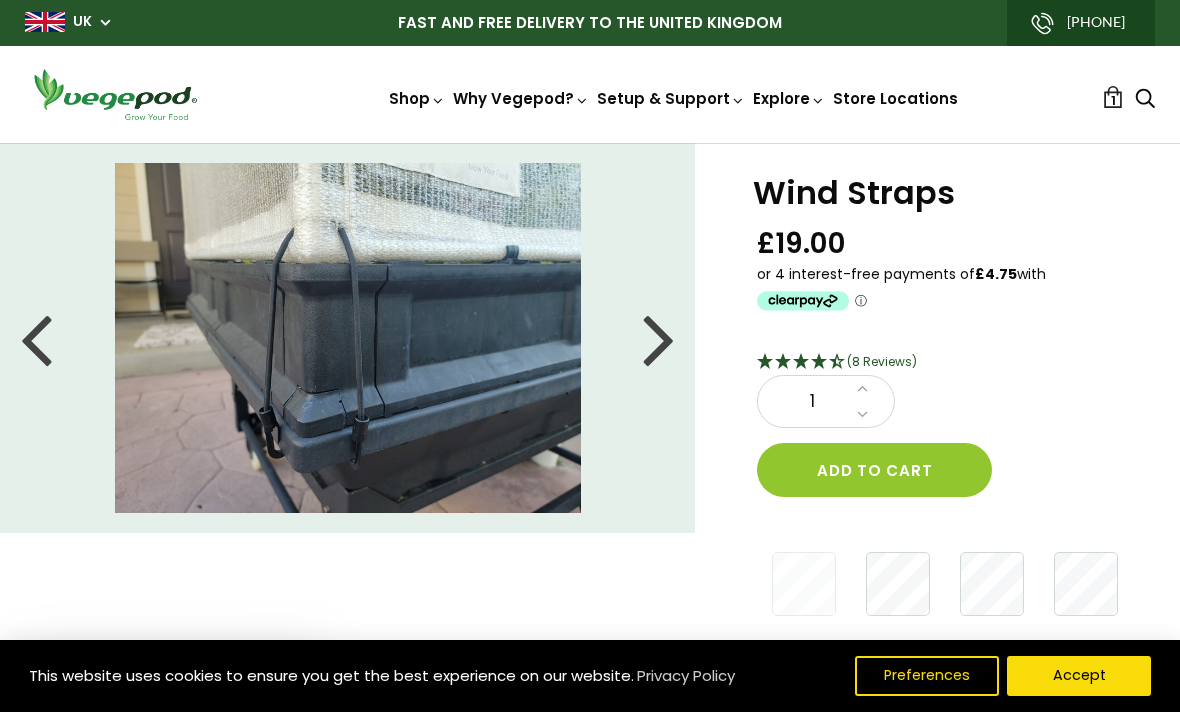 click at bounding box center [659, 338] 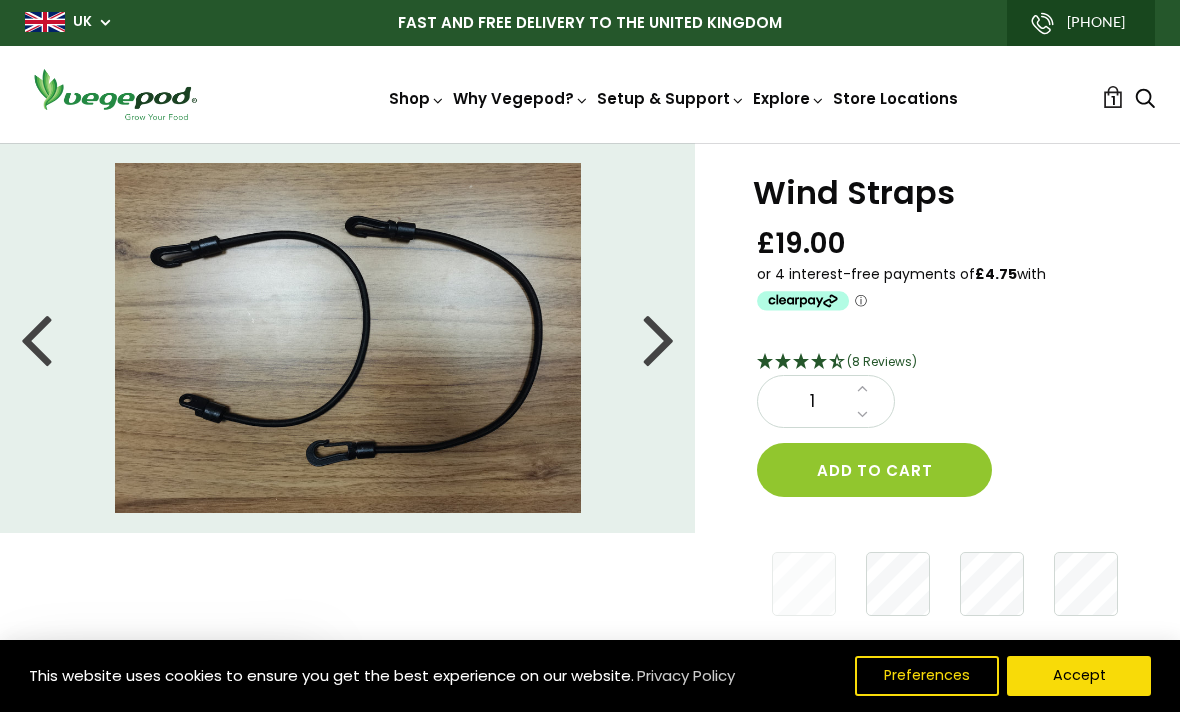 click at bounding box center (659, 338) 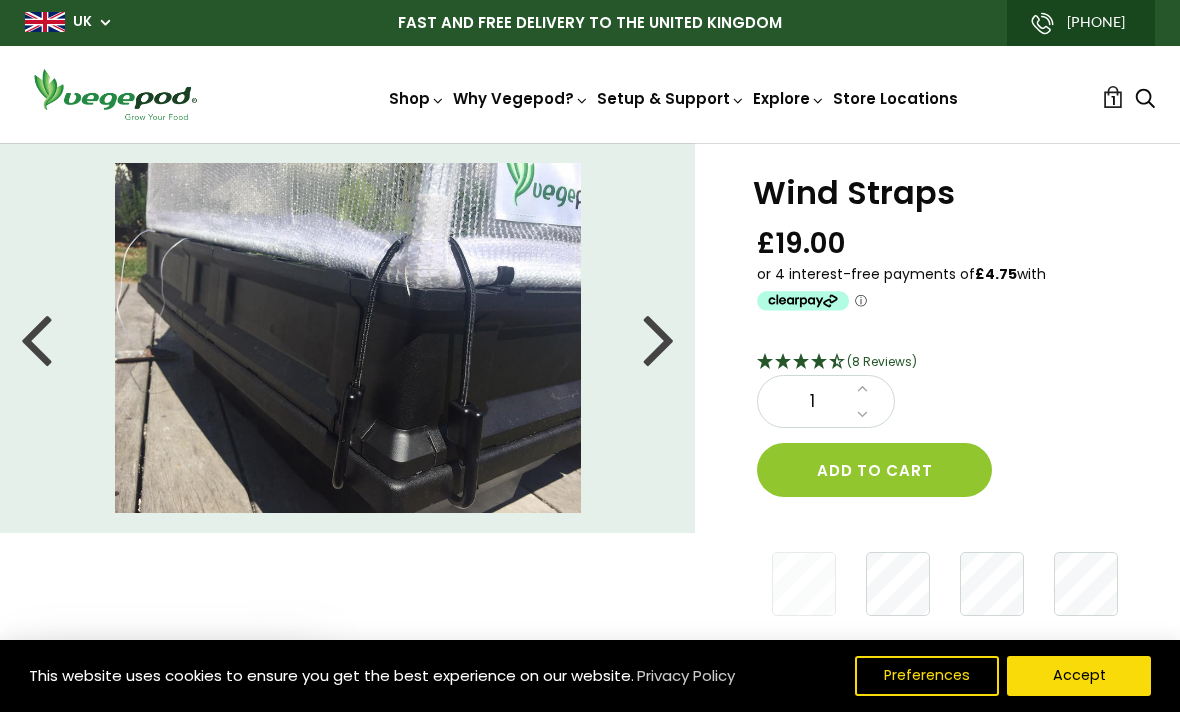 click at bounding box center [659, 338] 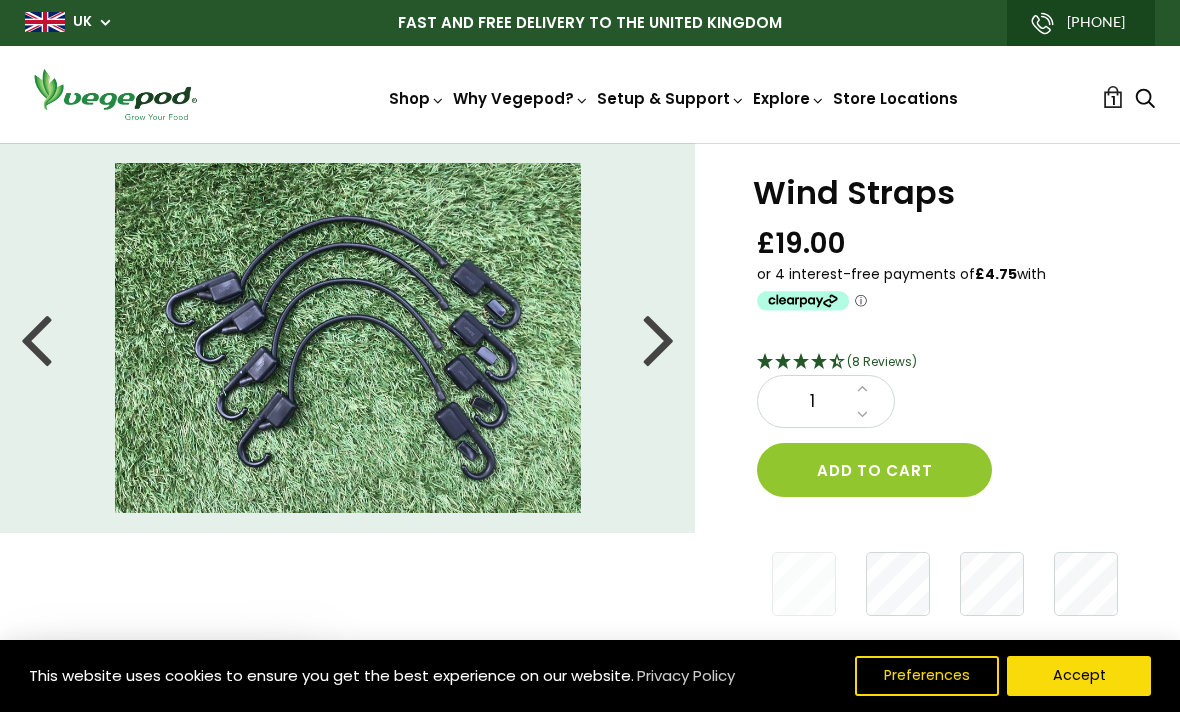 click at bounding box center (659, 338) 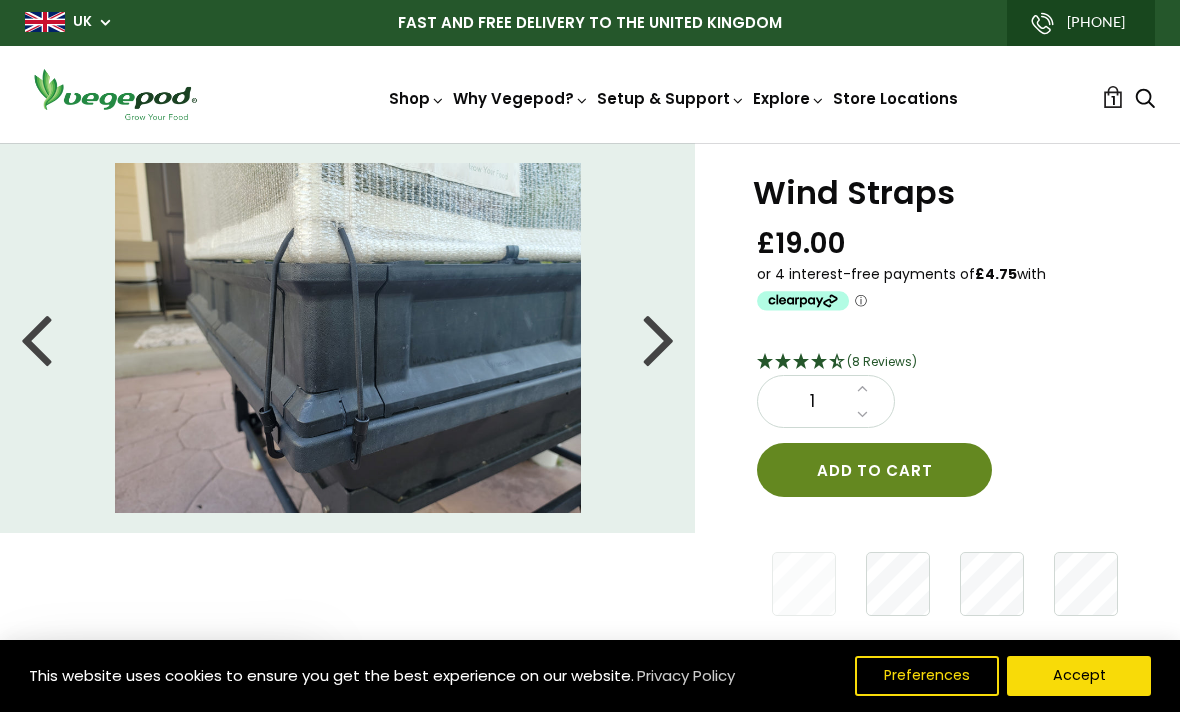 click on "Add to cart" at bounding box center [874, 470] 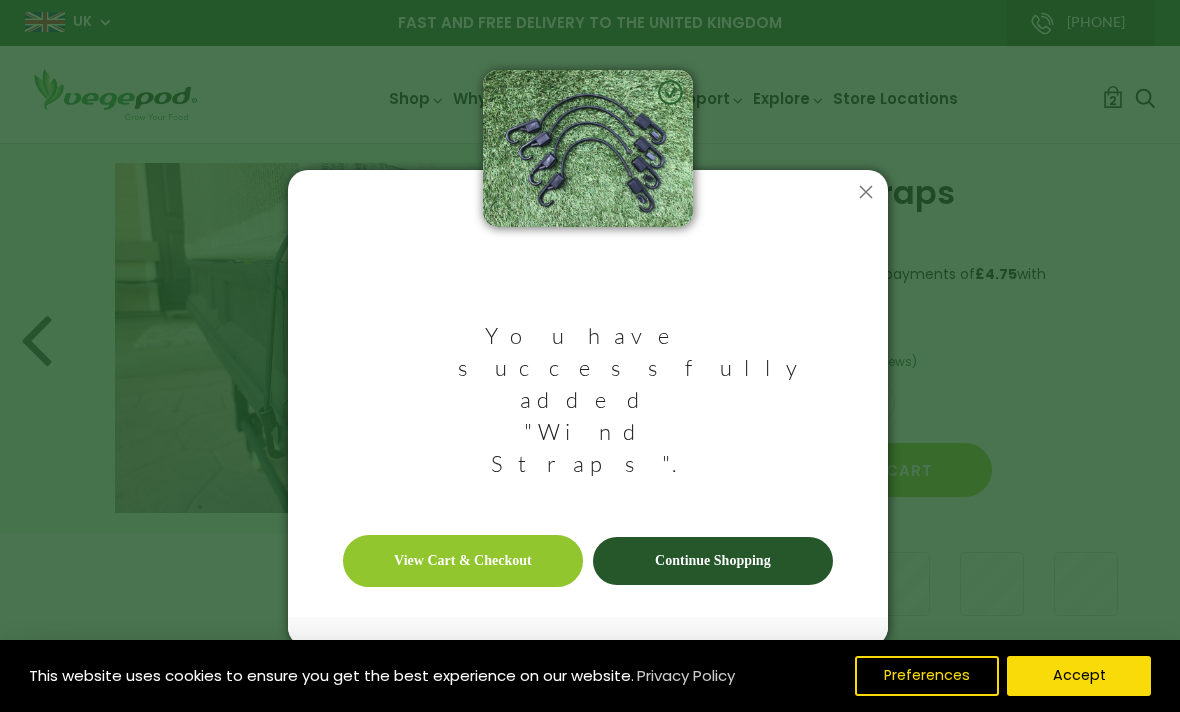click on "View Cart & Checkout" at bounding box center [463, 561] 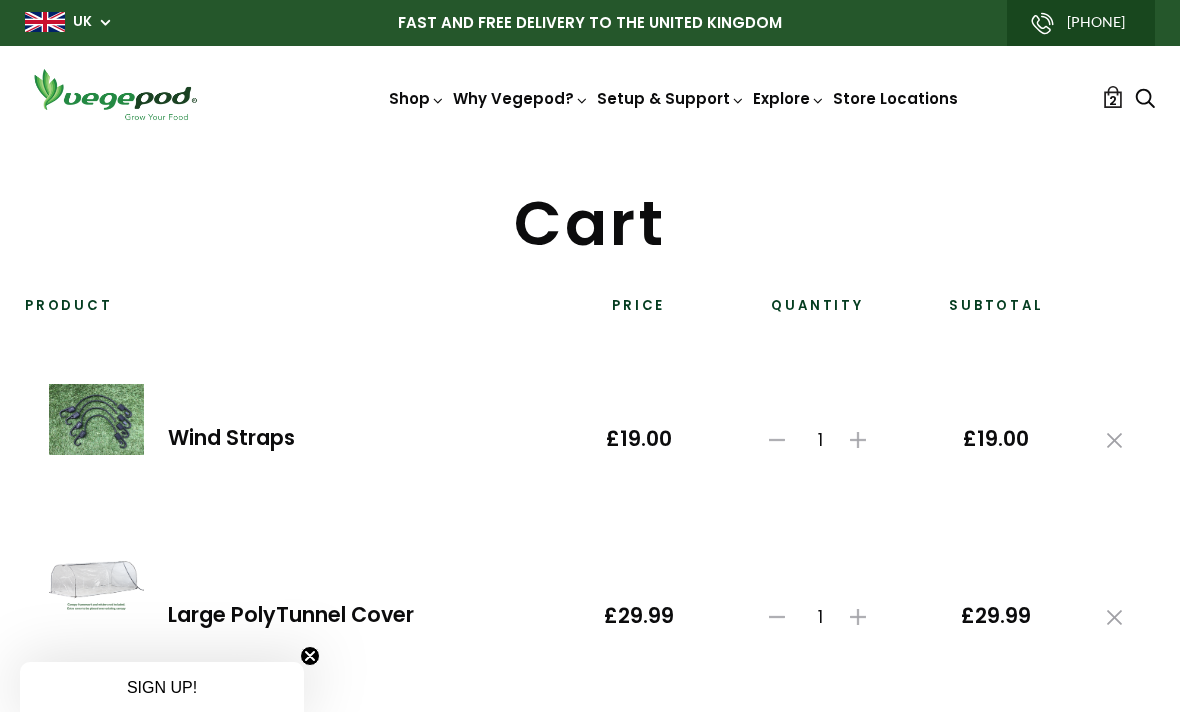 scroll, scrollTop: 0, scrollLeft: 0, axis: both 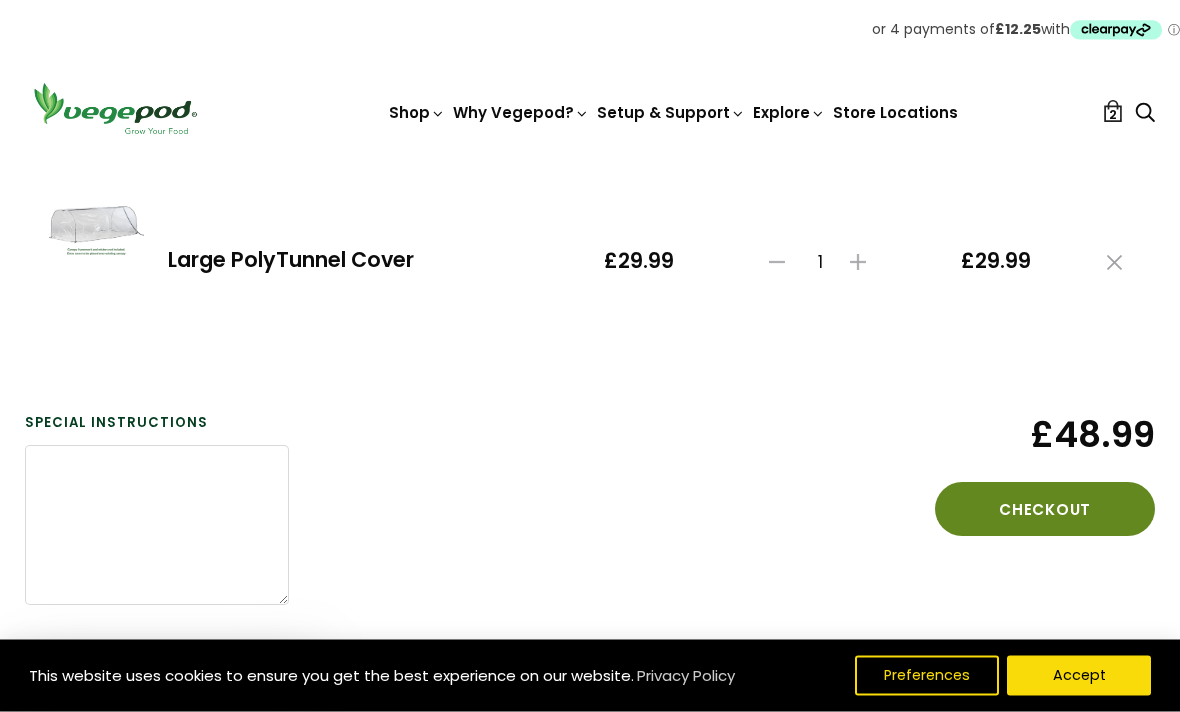 click on "Checkout" at bounding box center (1045, 510) 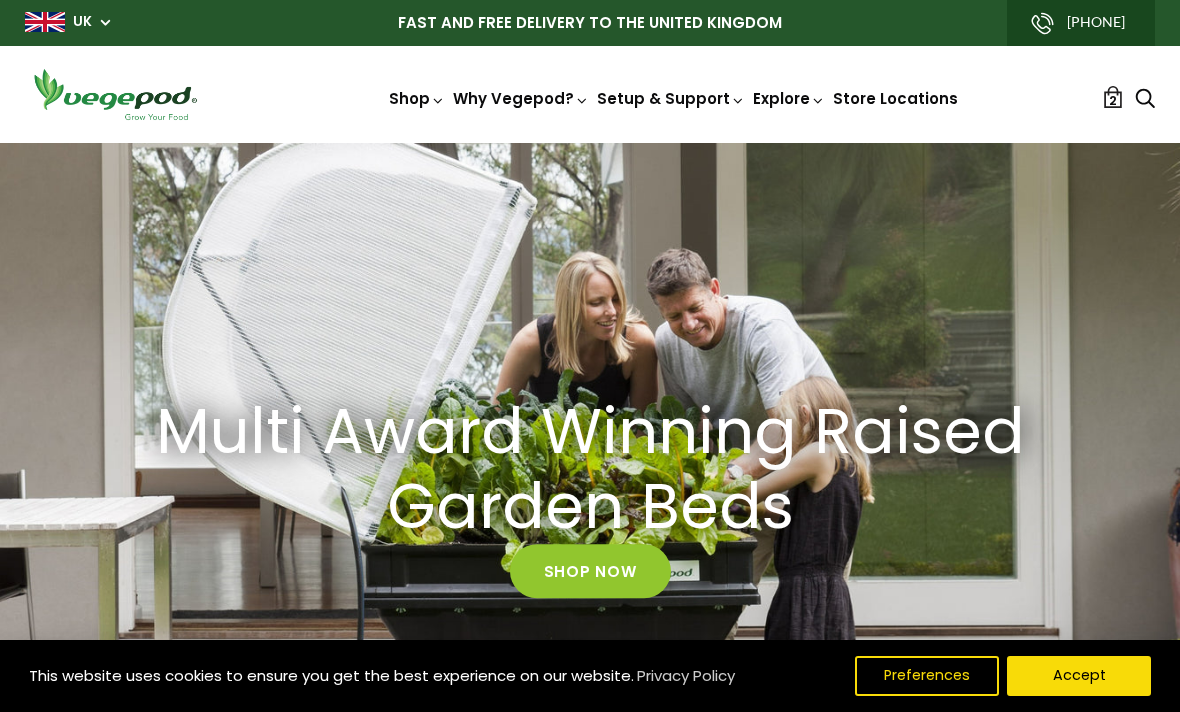 scroll, scrollTop: 0, scrollLeft: 0, axis: both 